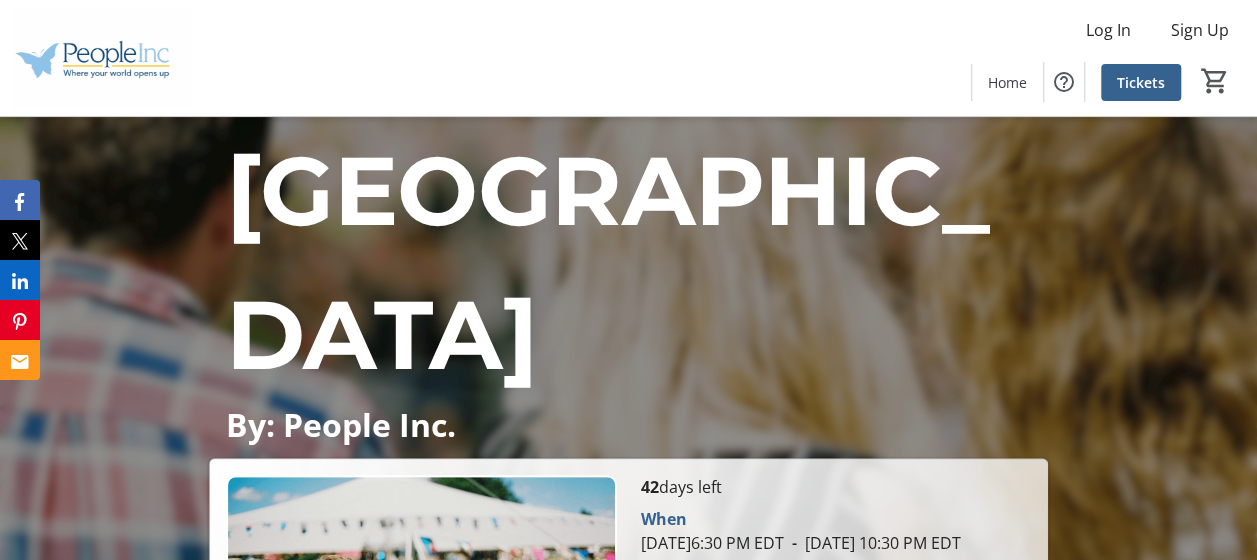scroll, scrollTop: 490, scrollLeft: 0, axis: vertical 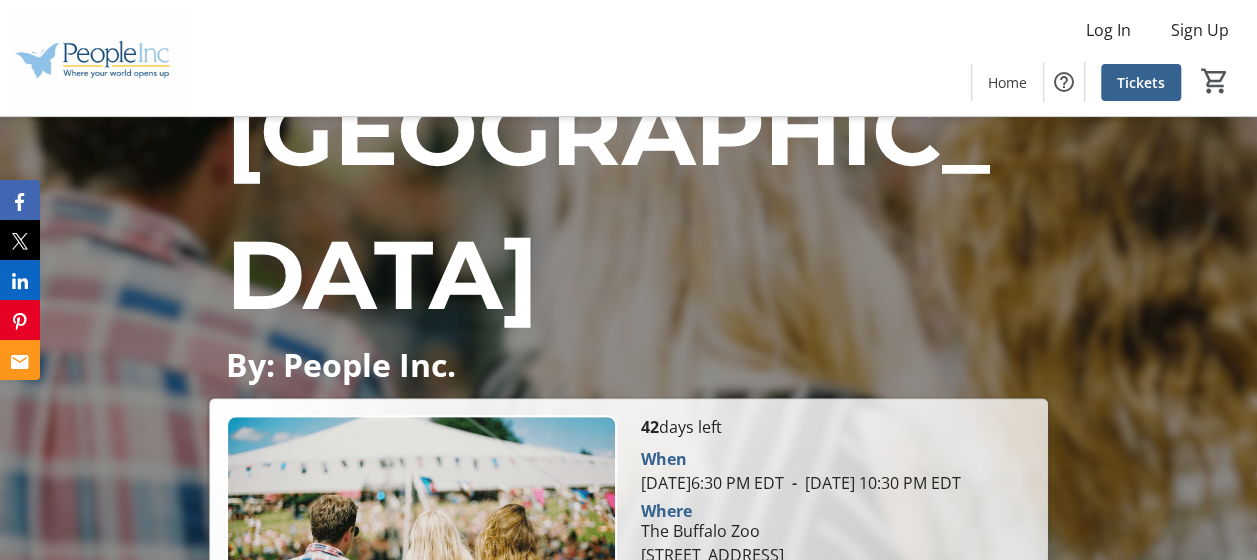 click on "Tickets" at bounding box center [835, 603] 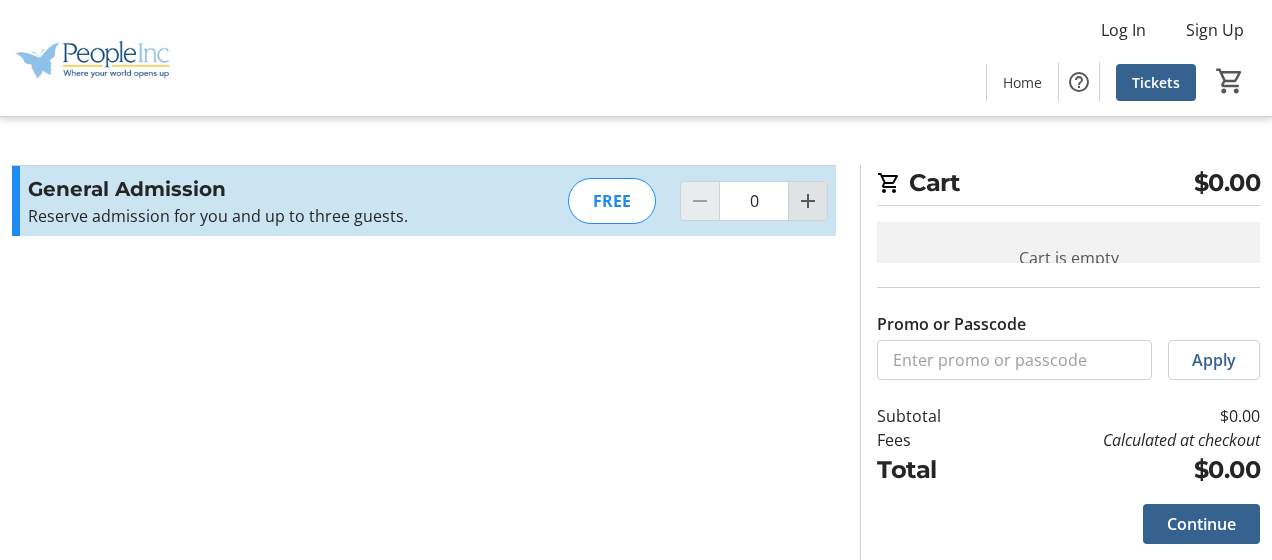 click 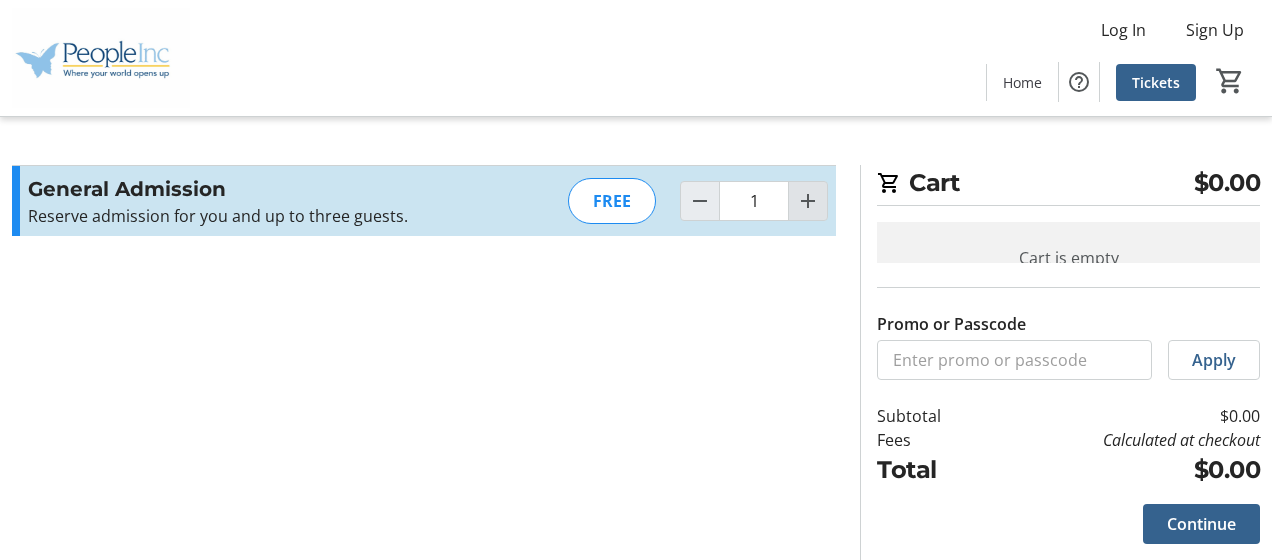 click 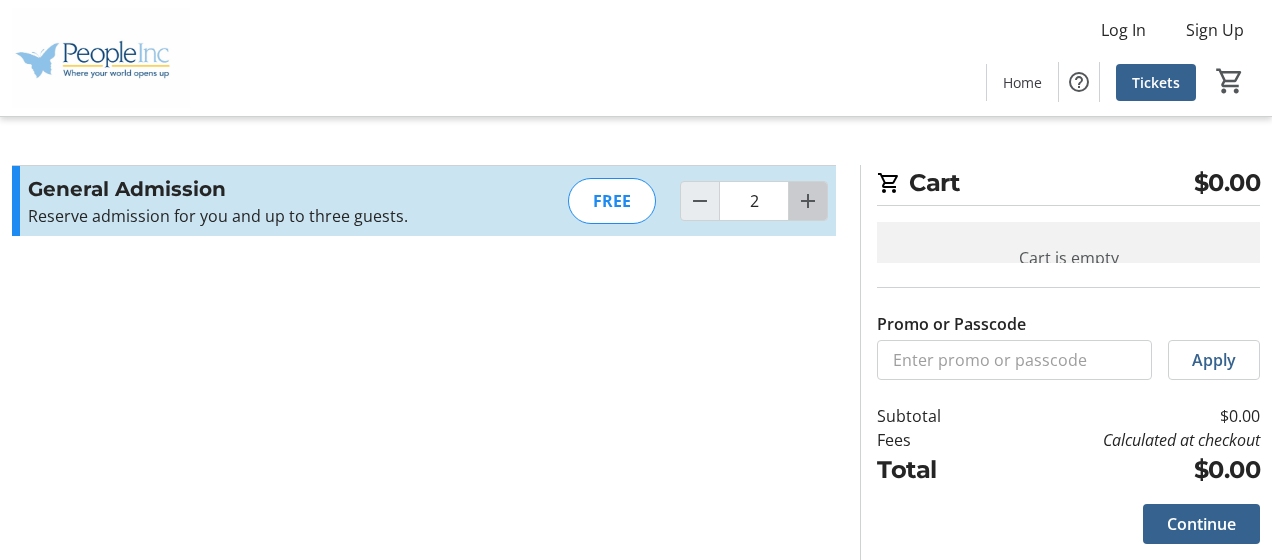 click 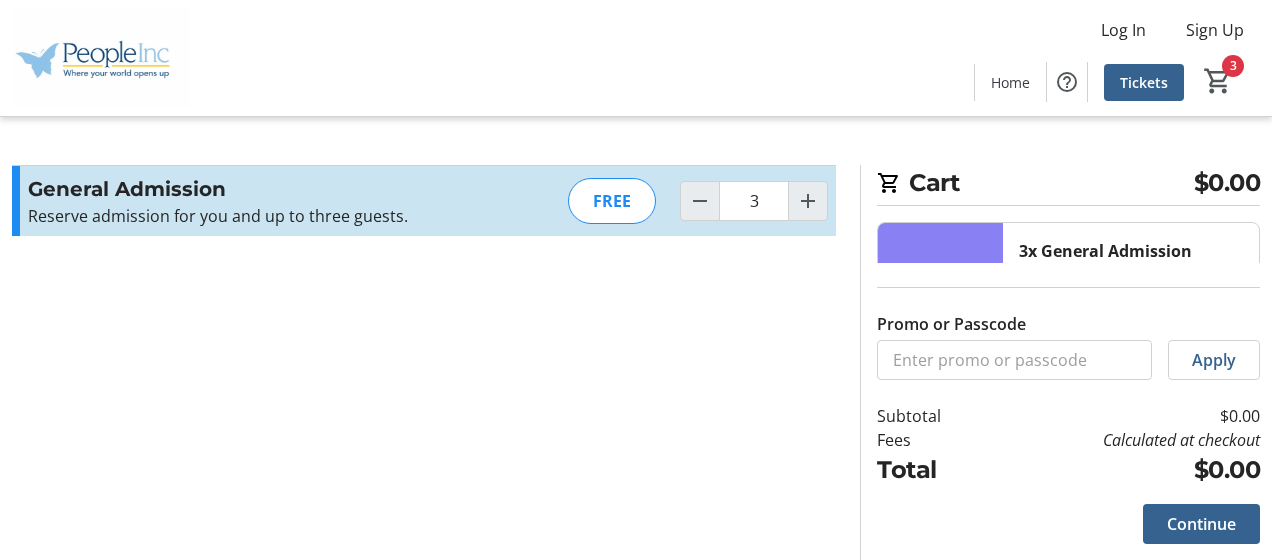 click on "FREE" 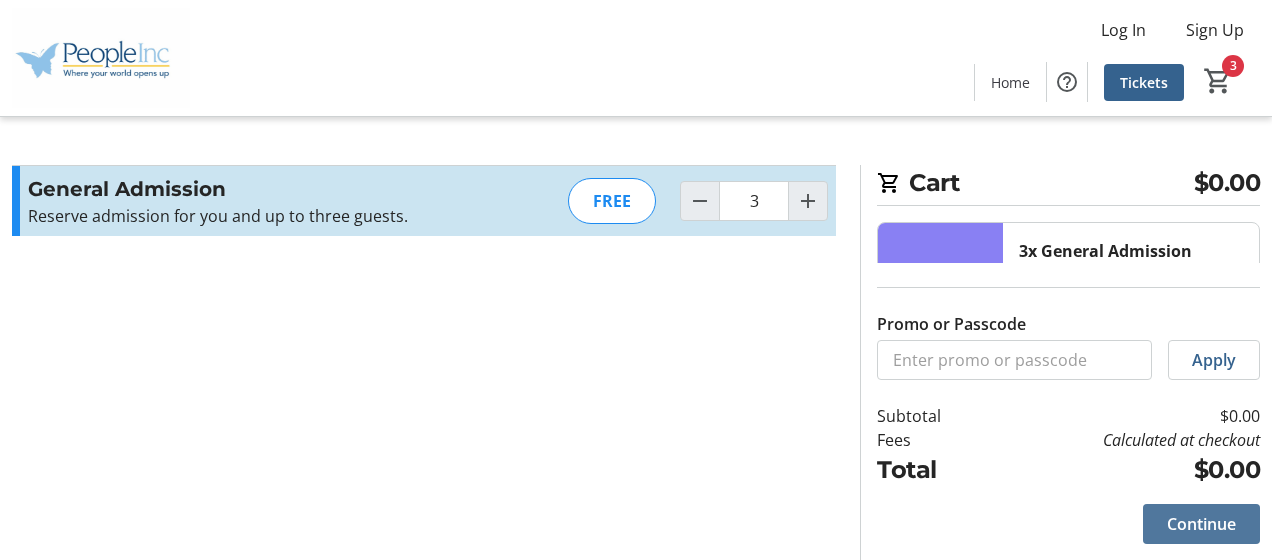 click 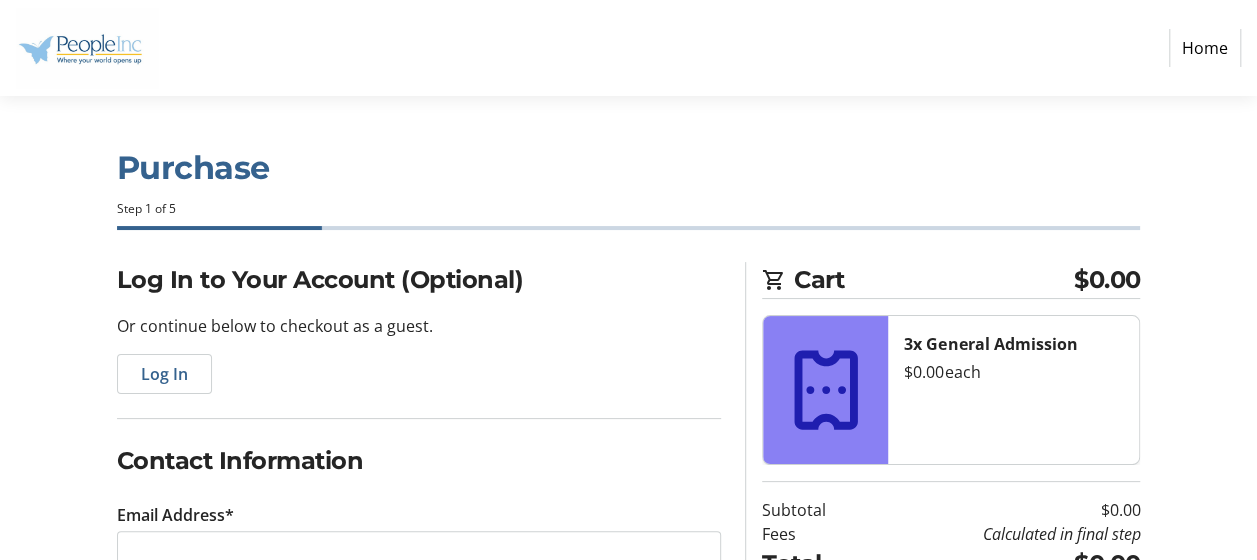 scroll, scrollTop: 200, scrollLeft: 0, axis: vertical 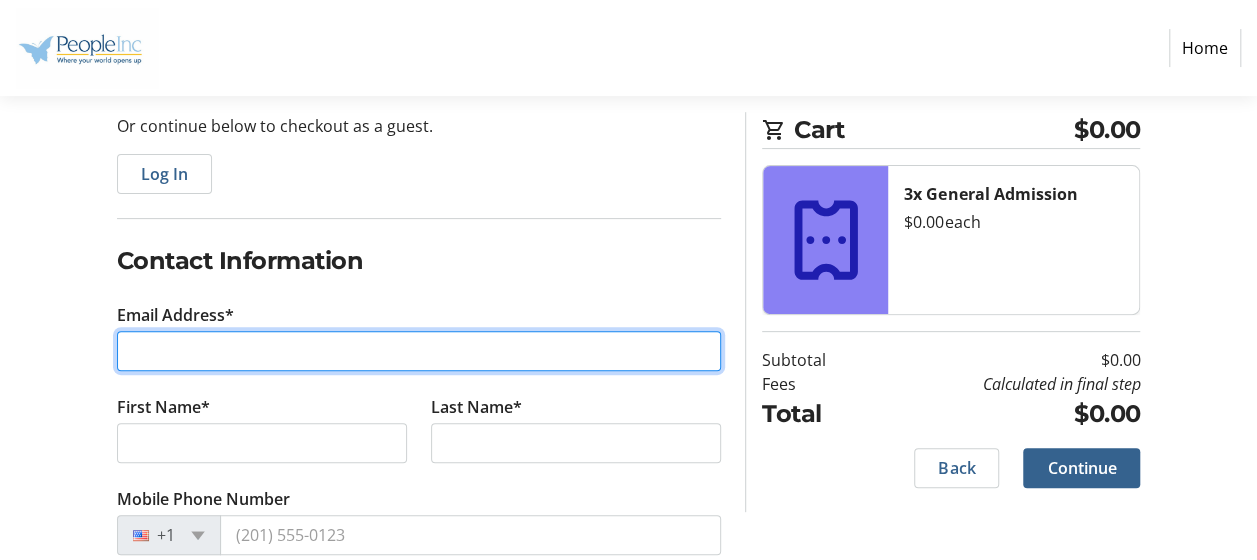 click on "Email Address*" at bounding box center (419, 351) 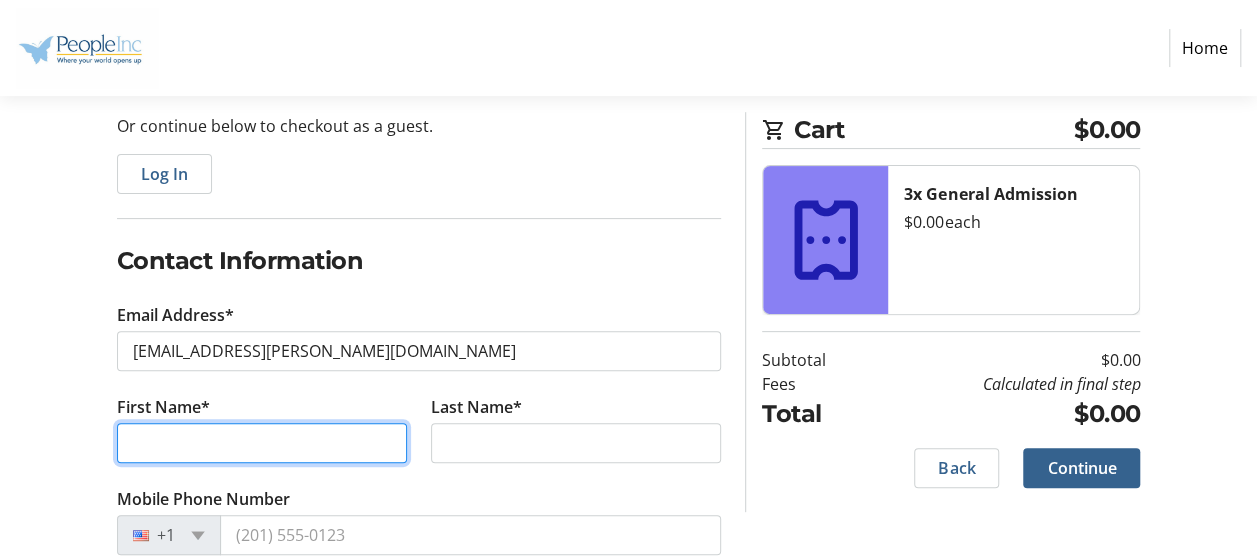 type on "IRETI" 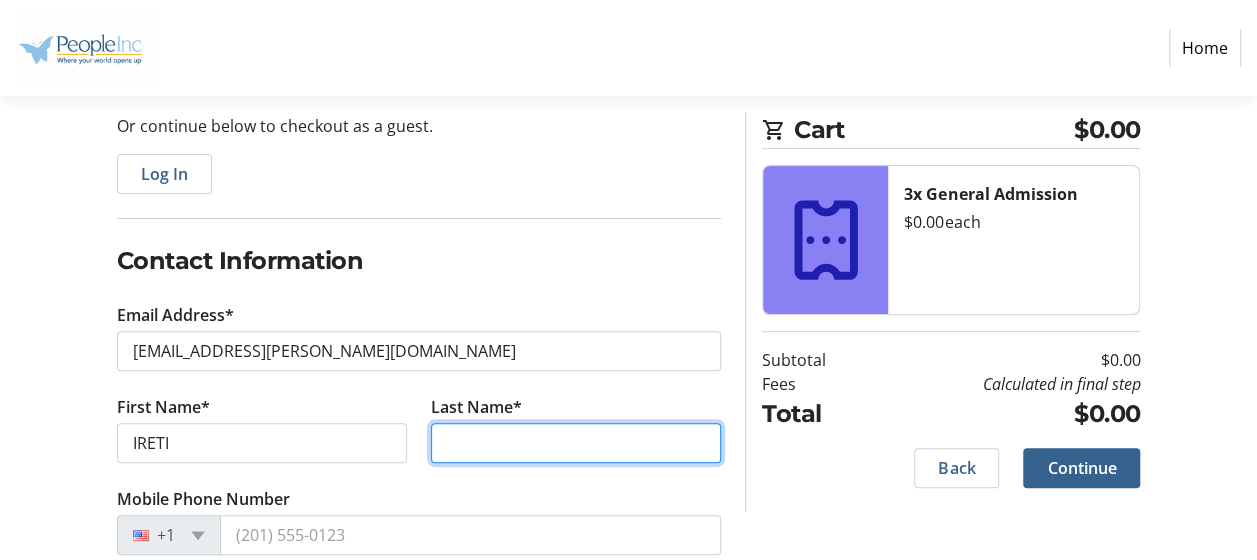 type on "[PERSON_NAME]" 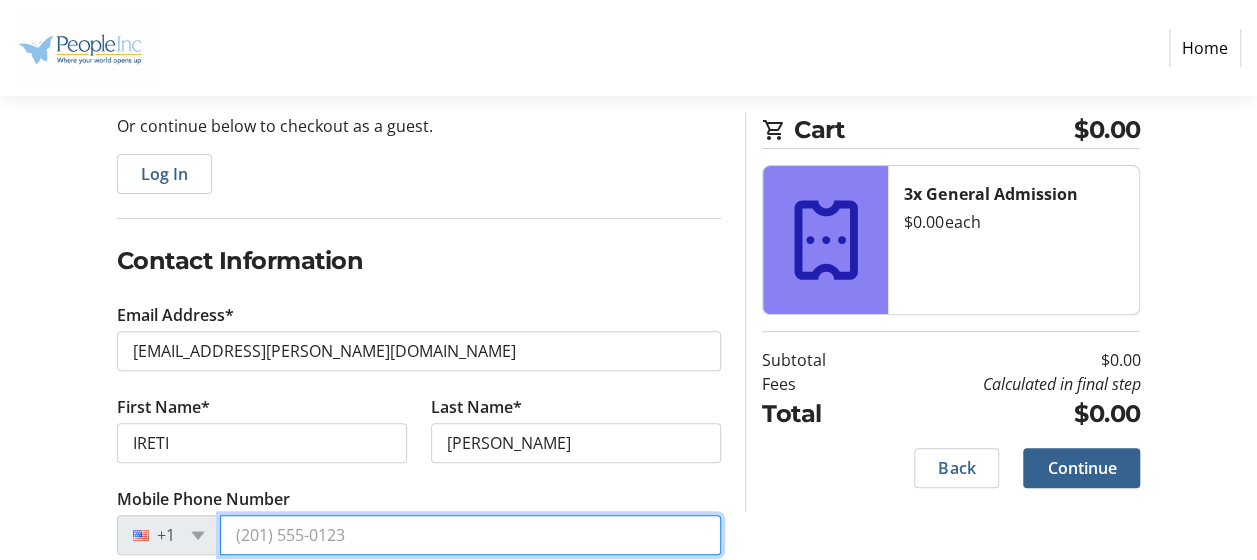 type on "[PHONE_NUMBER]" 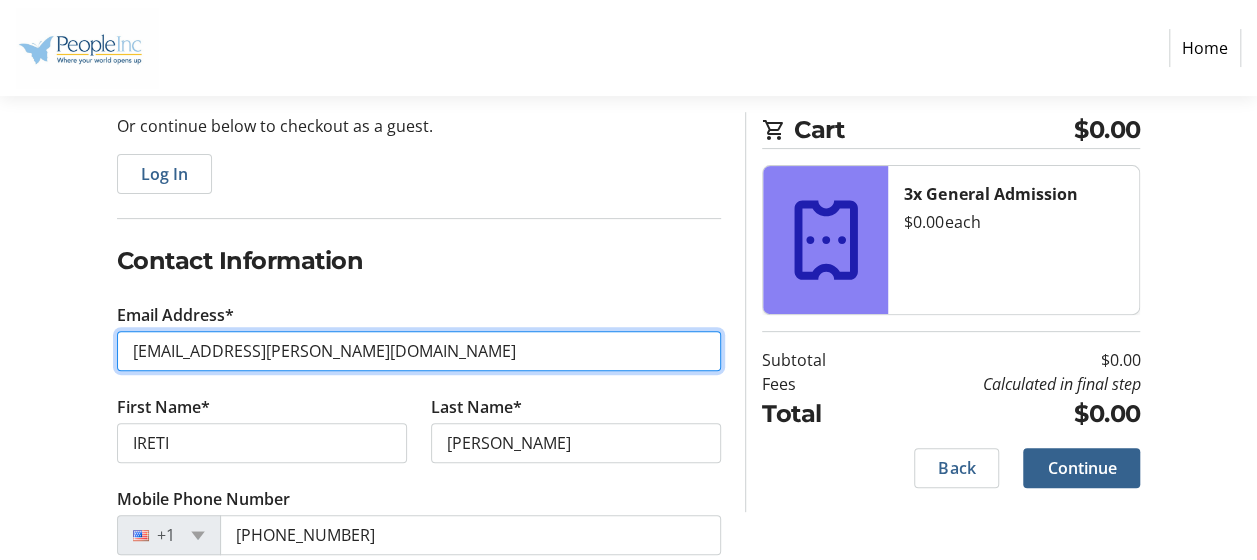 type on "[PERSON_NAME][EMAIL_ADDRESS][PERSON_NAME][DOMAIN_NAME]" 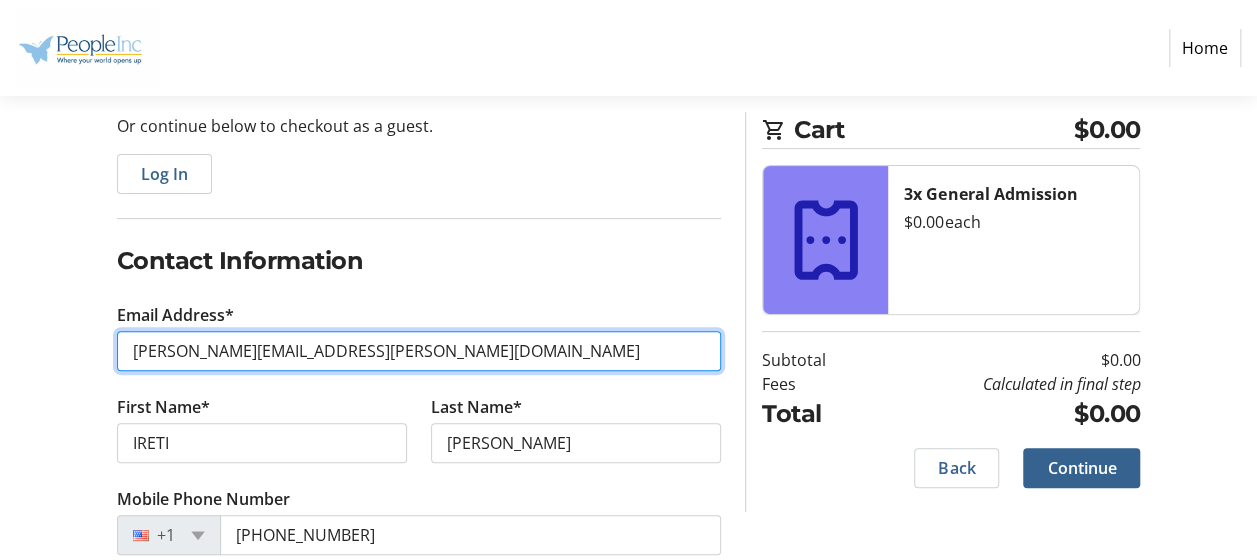 scroll, scrollTop: 240, scrollLeft: 0, axis: vertical 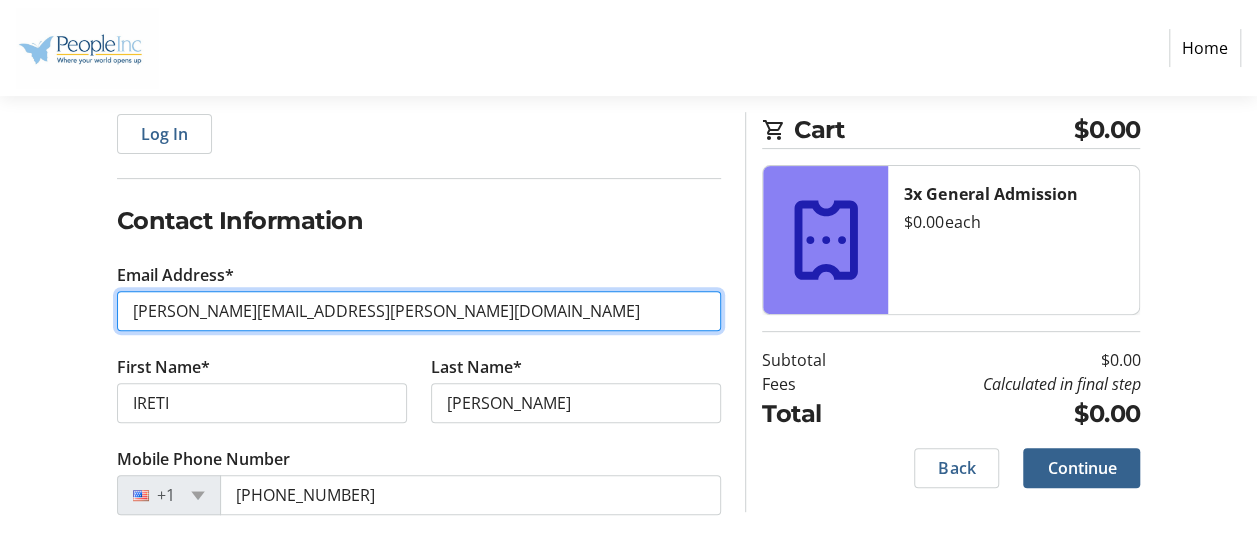 click on "[PERSON_NAME][EMAIL_ADDRESS][PERSON_NAME][DOMAIN_NAME]" at bounding box center (419, 311) 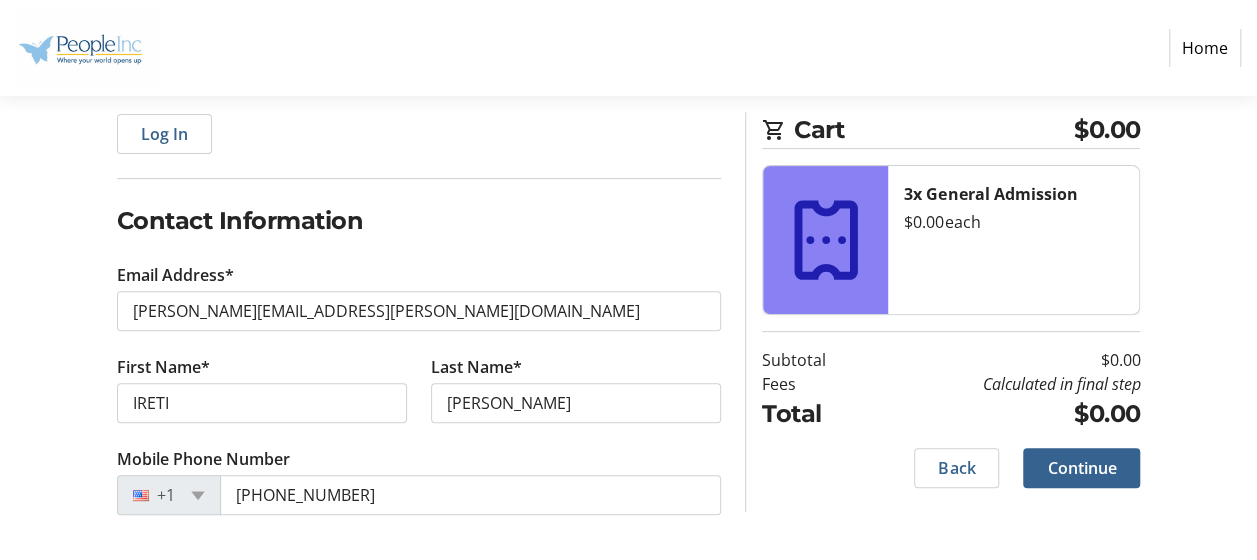 click on "Contact Information" 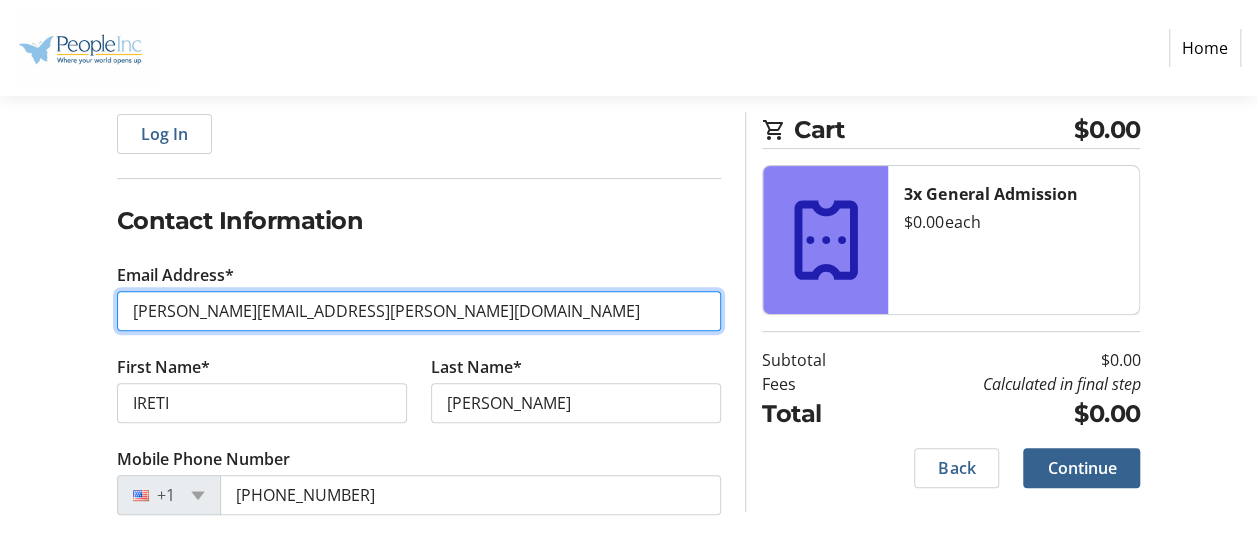 click on "[PERSON_NAME][EMAIL_ADDRESS][PERSON_NAME][DOMAIN_NAME]" at bounding box center (419, 311) 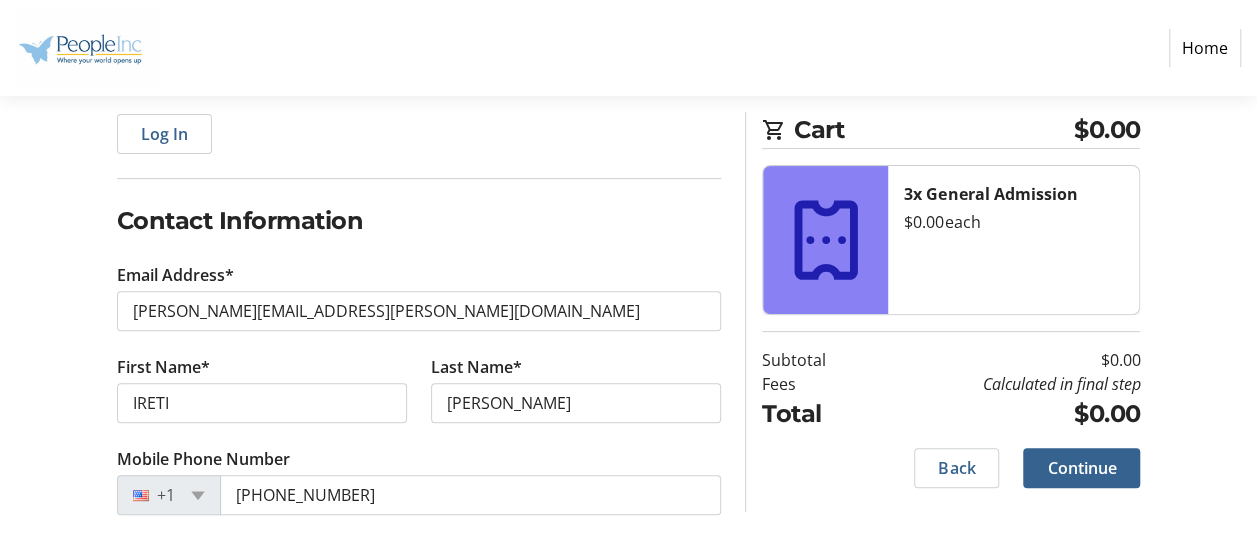 click on "Contact Information" 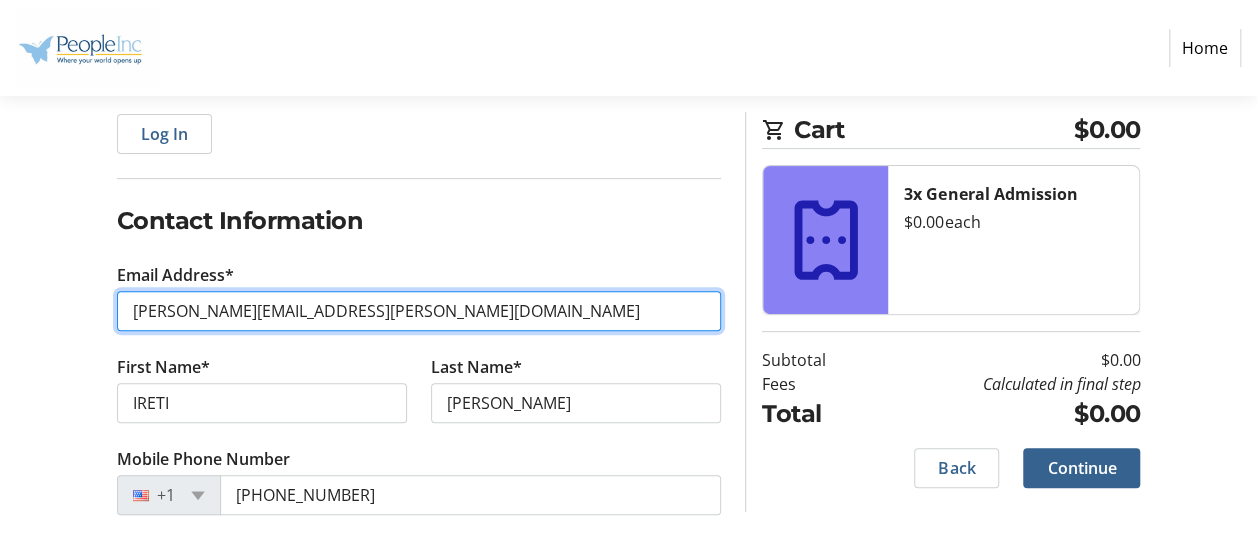 click on "[PERSON_NAME][EMAIL_ADDRESS][PERSON_NAME][DOMAIN_NAME]" at bounding box center (419, 311) 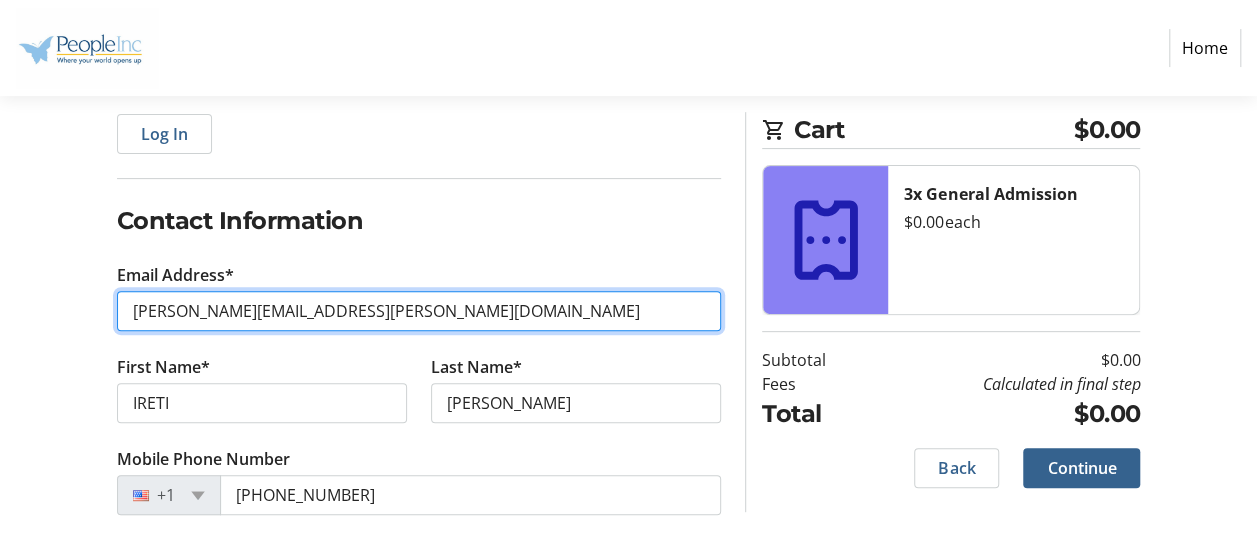 click on "[PERSON_NAME][EMAIL_ADDRESS][PERSON_NAME][DOMAIN_NAME]" at bounding box center (419, 311) 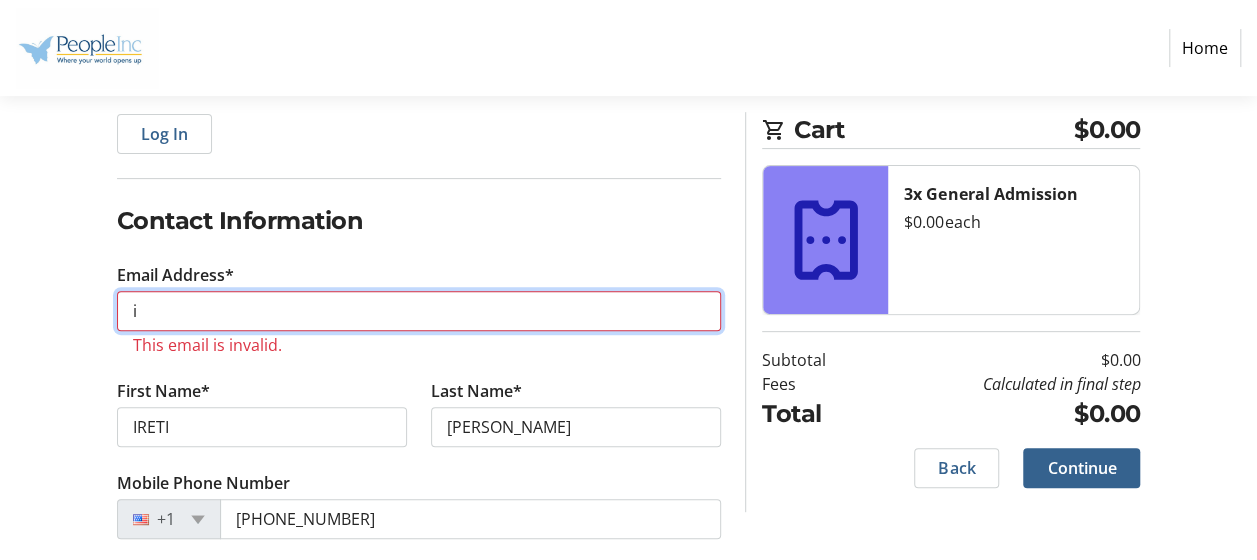 type on "[EMAIL_ADDRESS][PERSON_NAME][DOMAIN_NAME]" 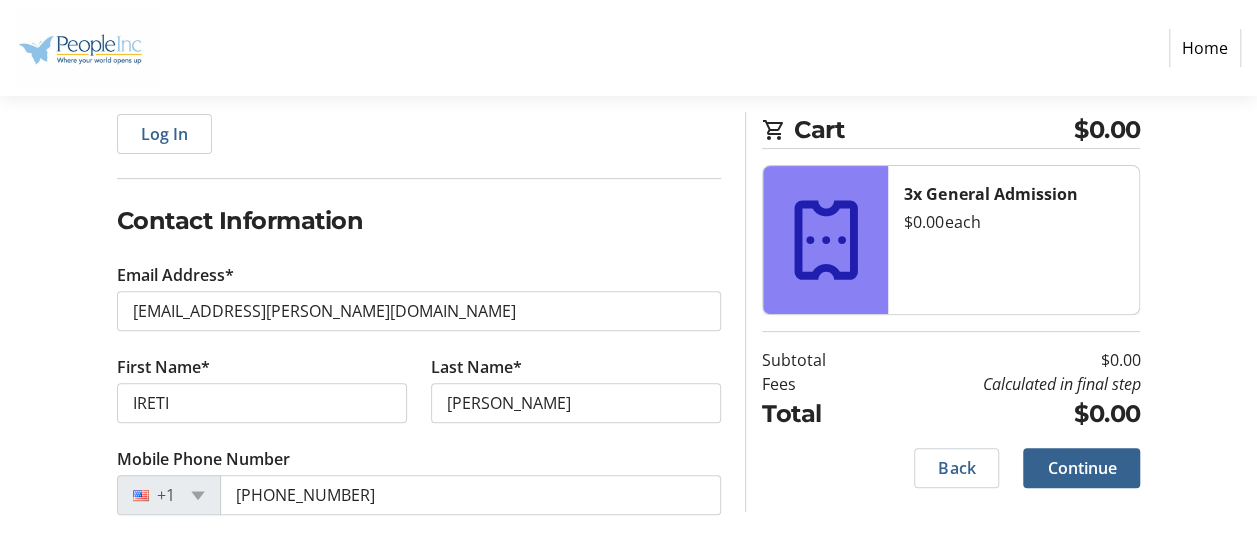 click on "Contact Information" 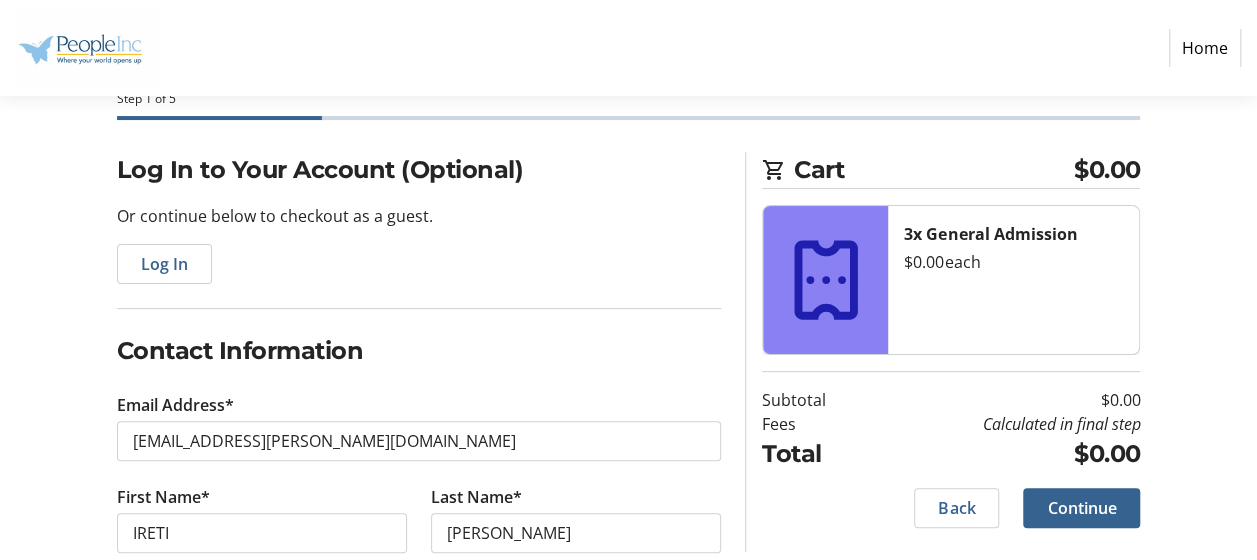 scroll, scrollTop: 140, scrollLeft: 0, axis: vertical 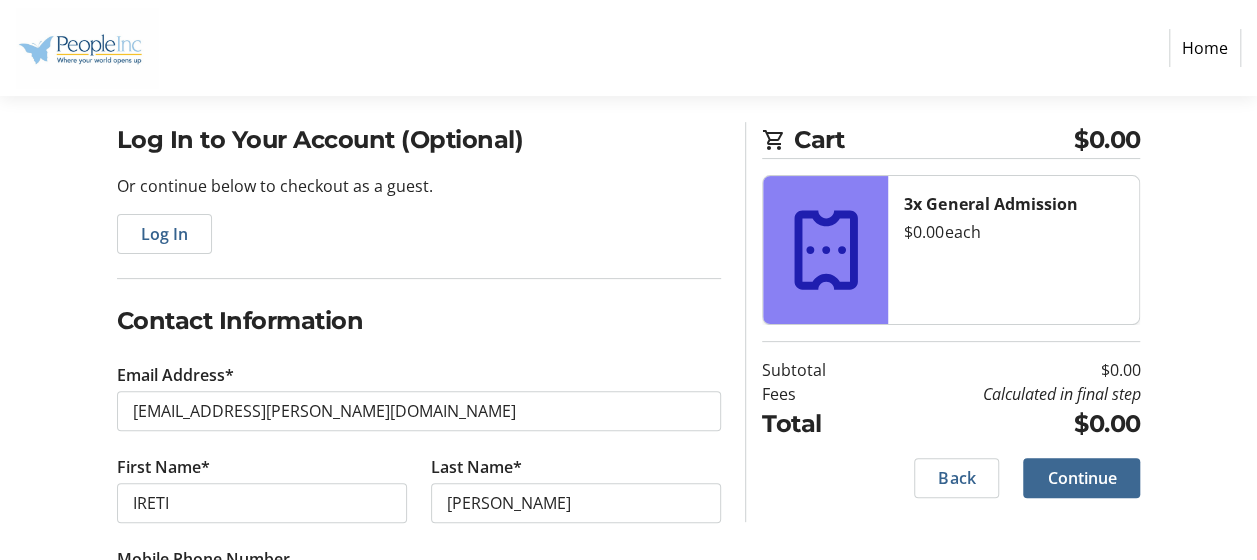 click on "Continue" 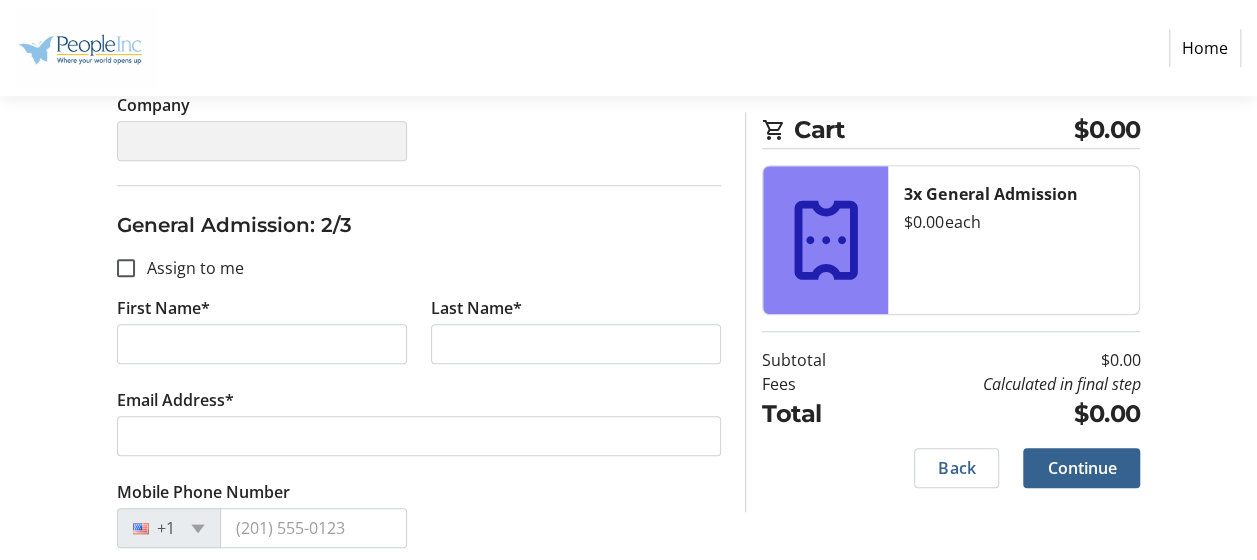 scroll, scrollTop: 700, scrollLeft: 0, axis: vertical 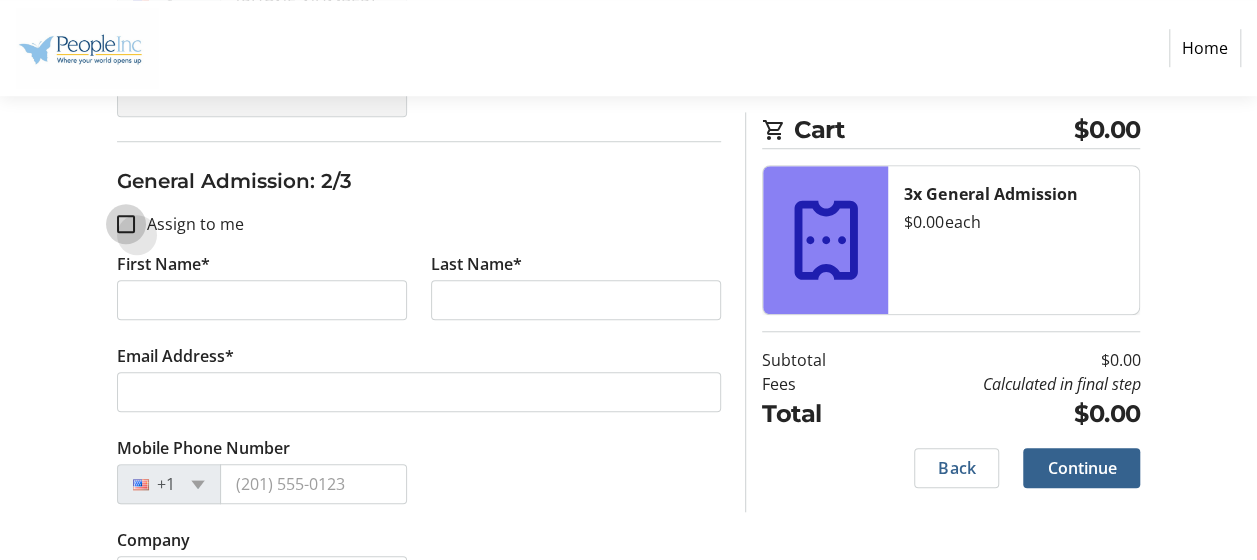 click on "Assign to me" at bounding box center [126, 224] 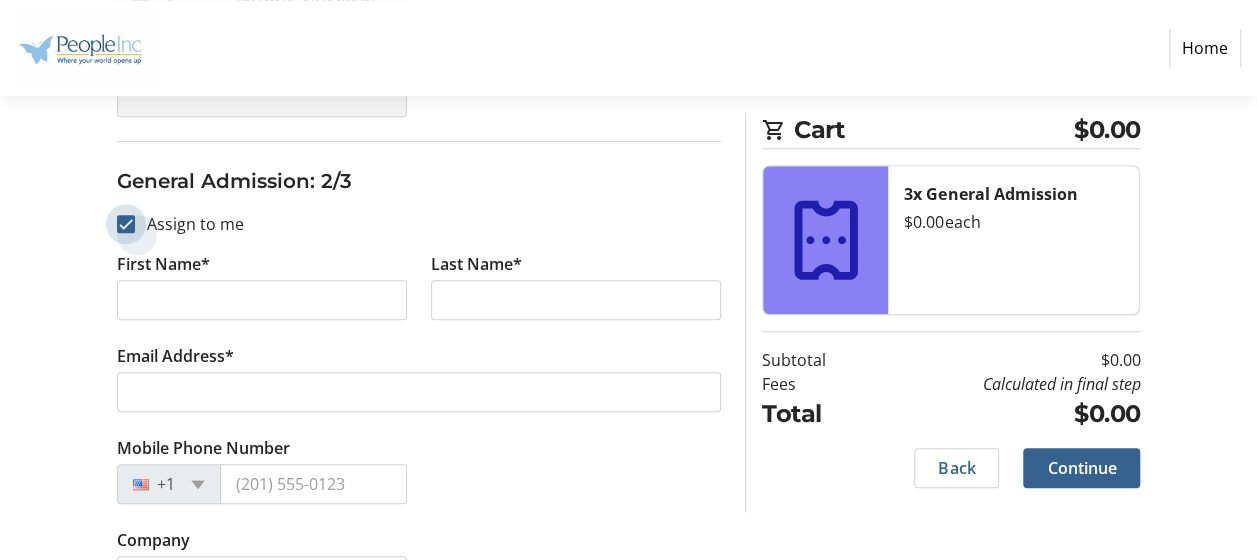checkbox on "true" 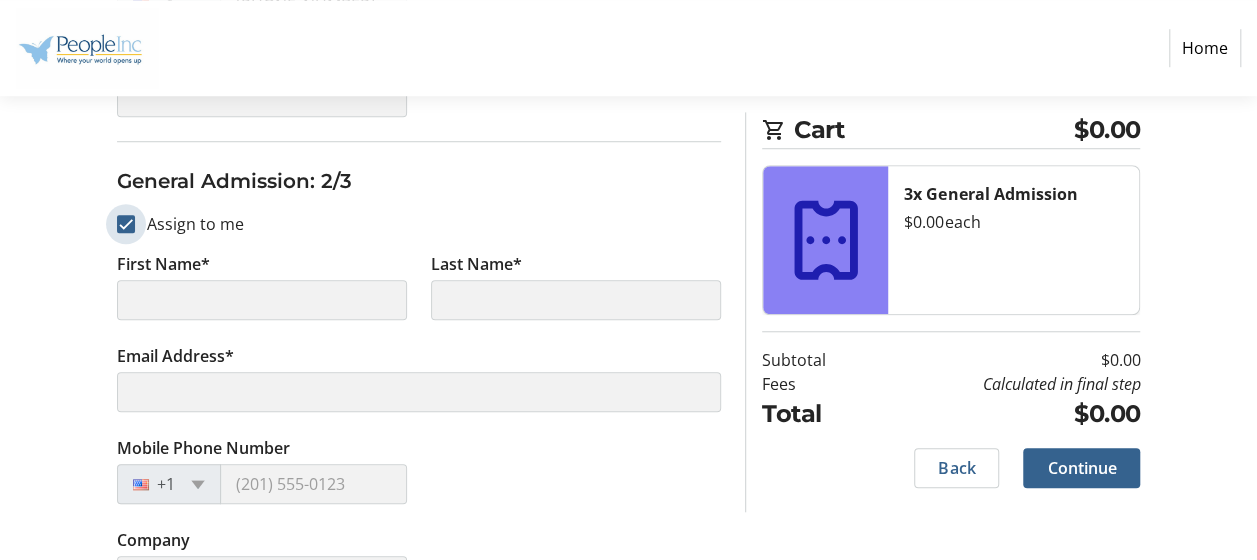type on "IRETI" 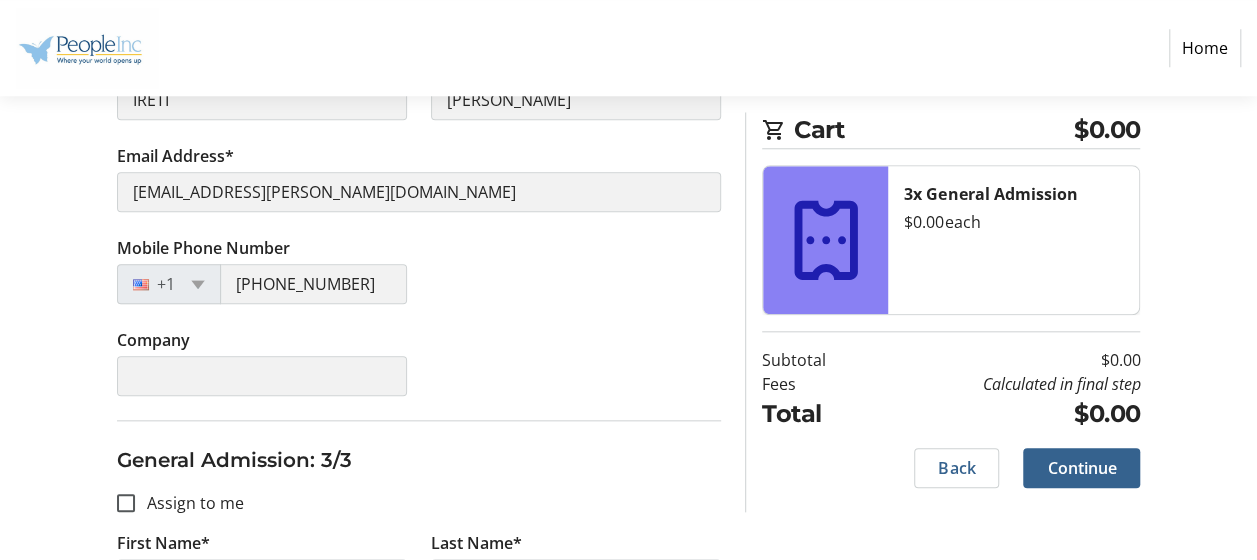 scroll, scrollTop: 1100, scrollLeft: 0, axis: vertical 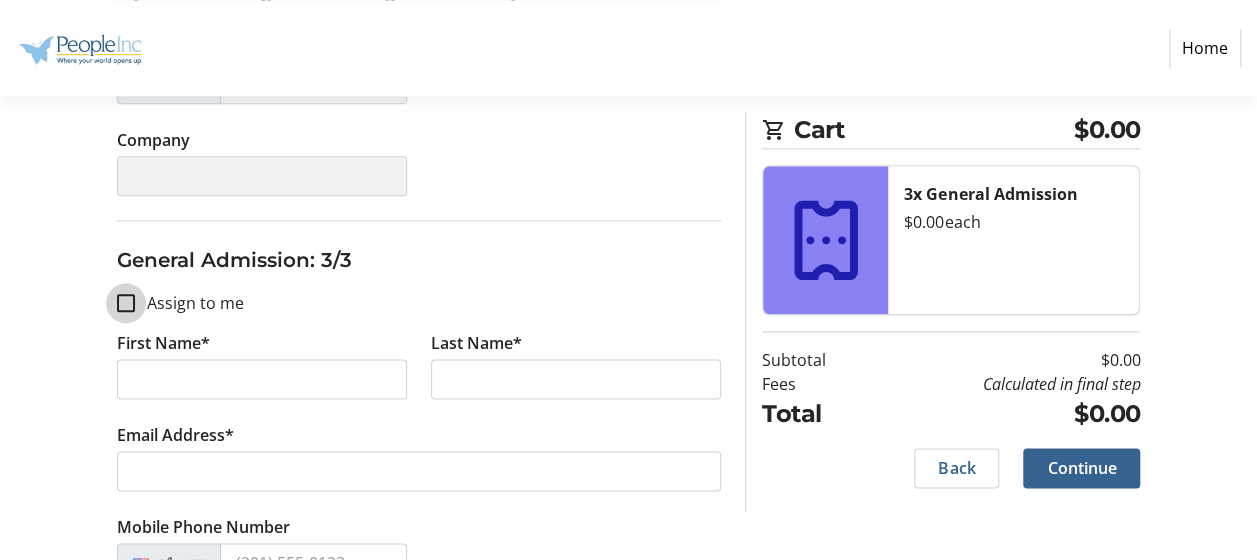 click on "Assign to me" at bounding box center [126, 303] 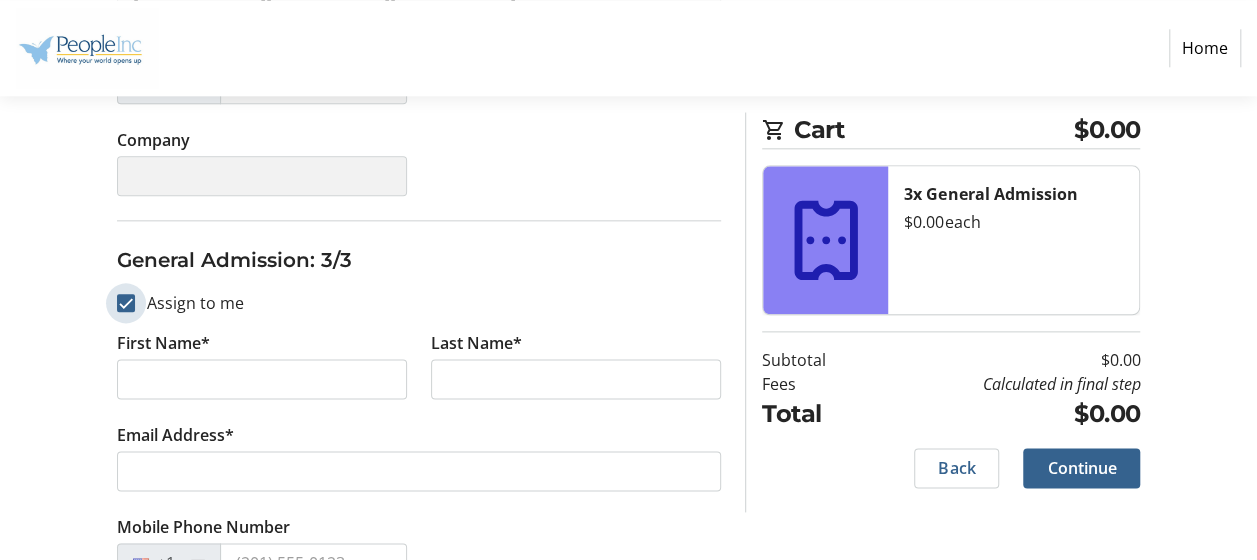 checkbox on "true" 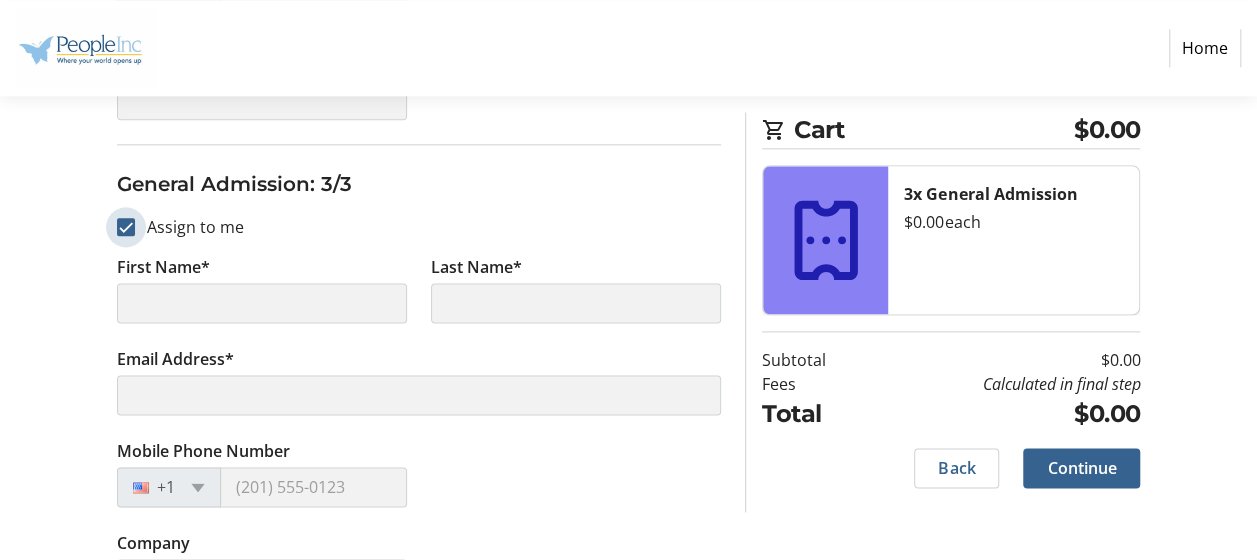 scroll, scrollTop: 1232, scrollLeft: 0, axis: vertical 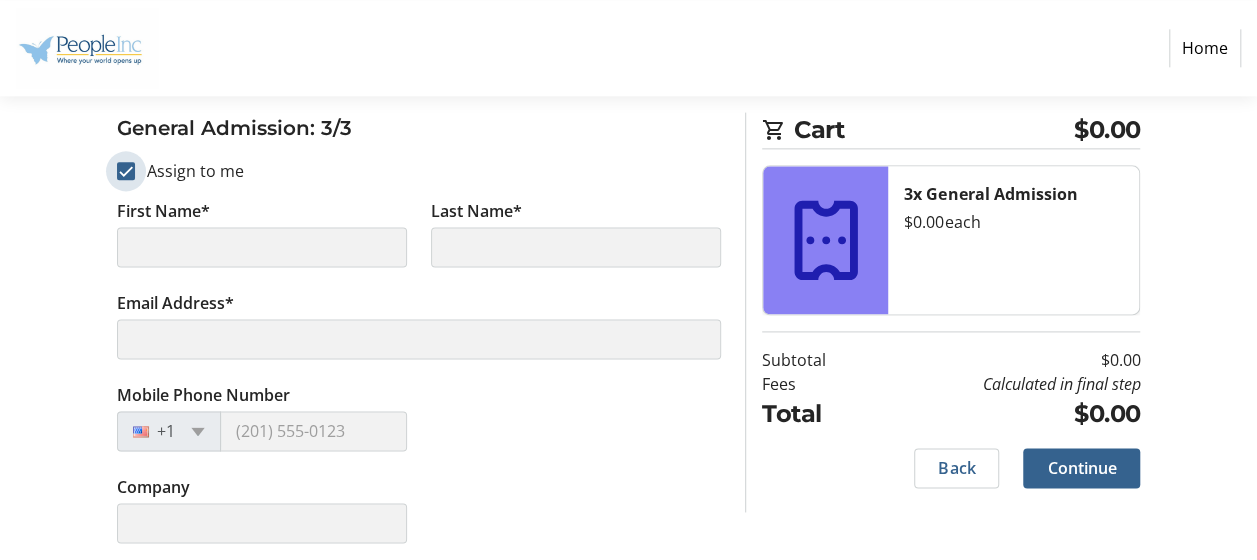 type on "IRETI" 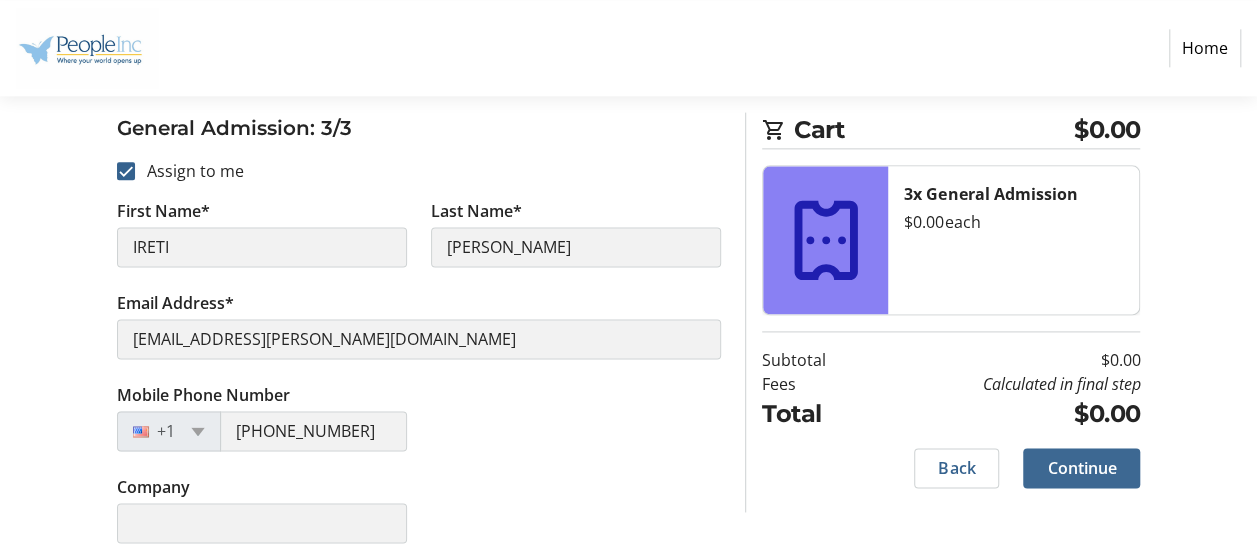 click on "Continue" 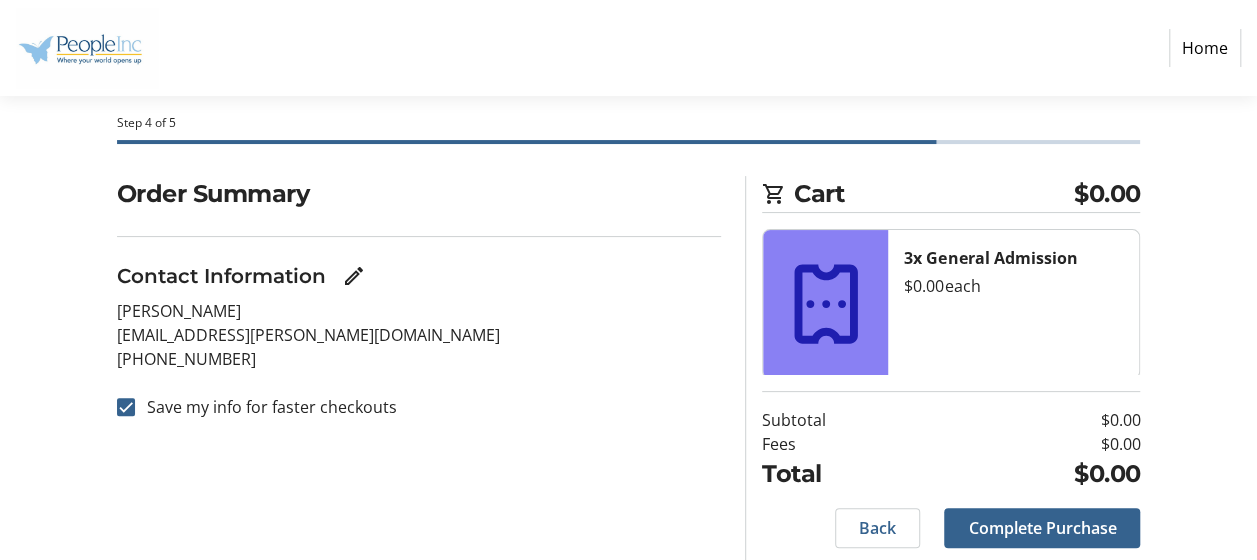 scroll, scrollTop: 150, scrollLeft: 0, axis: vertical 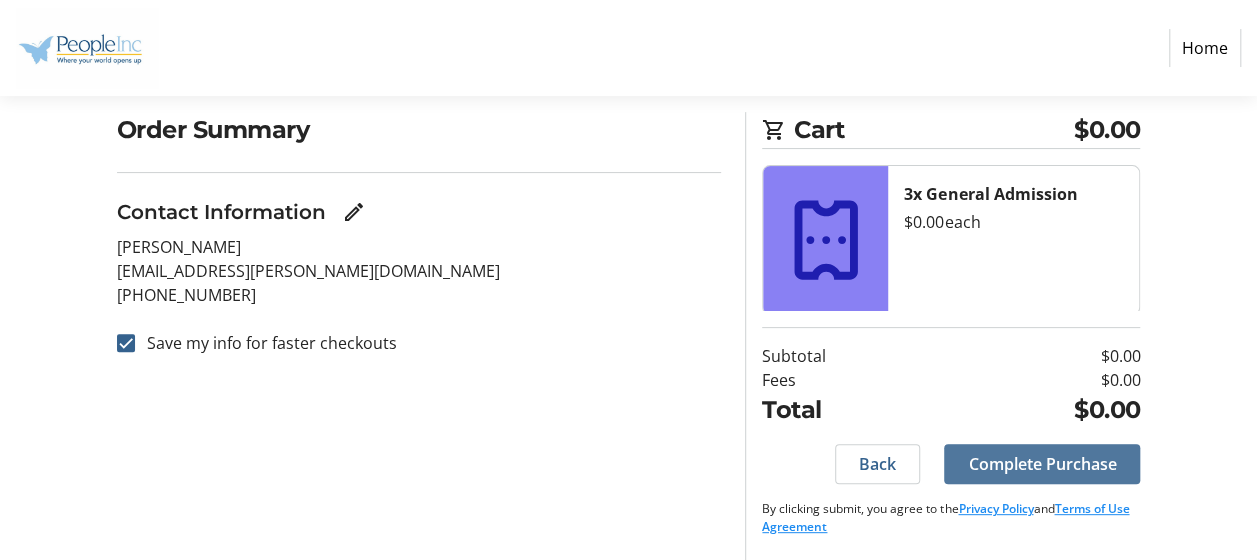 click on "Complete Purchase" 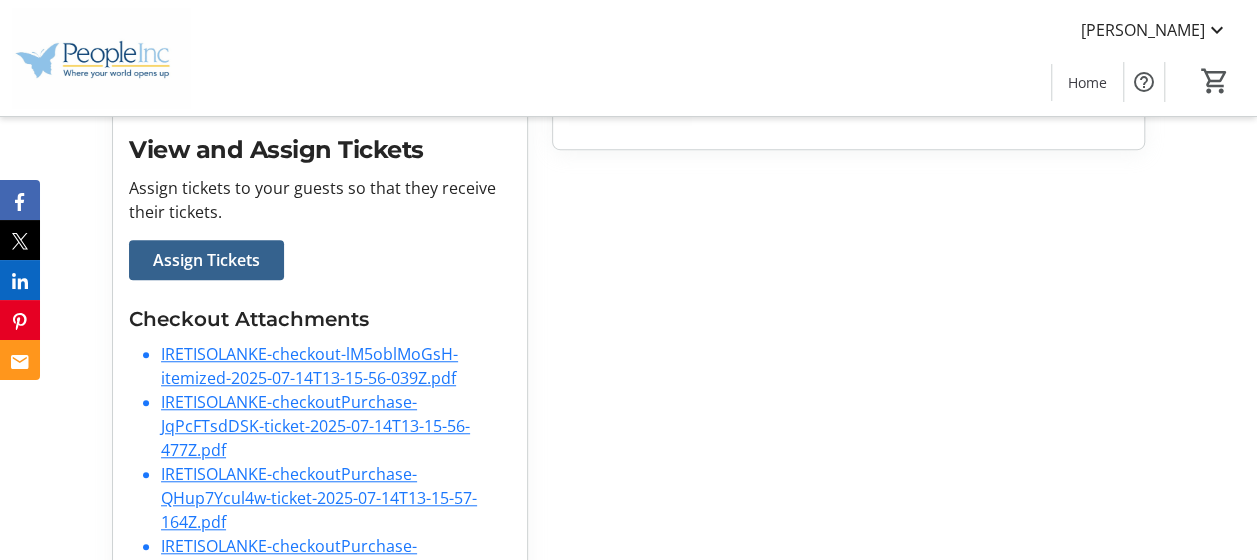 scroll, scrollTop: 693, scrollLeft: 0, axis: vertical 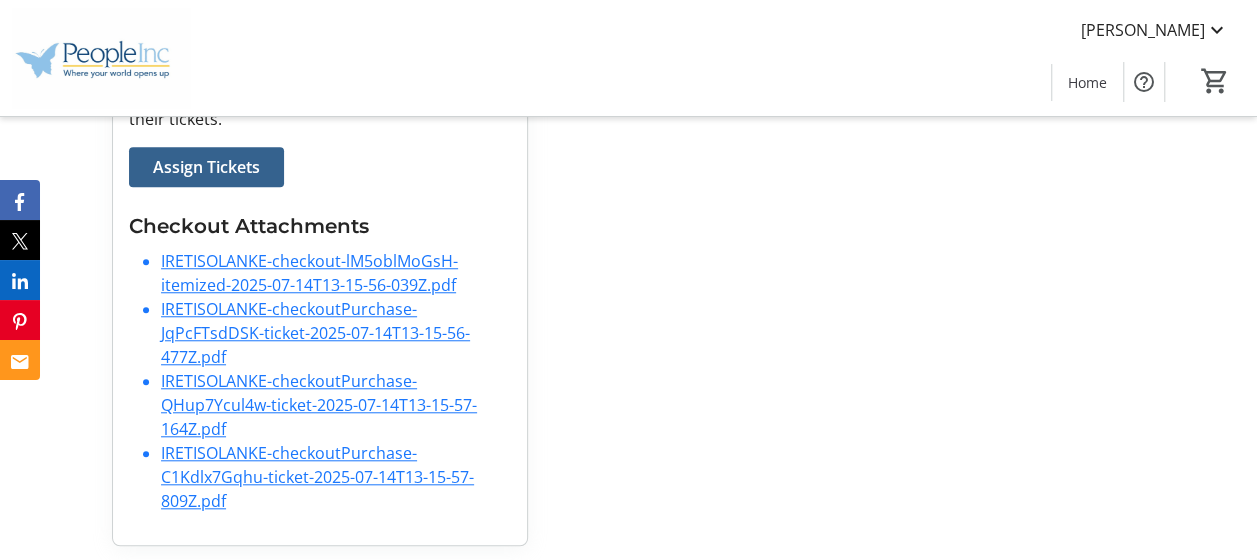 click on "IRETISOLANKE-checkout-lM5oblMoGsH-itemized-2025-07-14T13-15-56-039Z.pdf" 